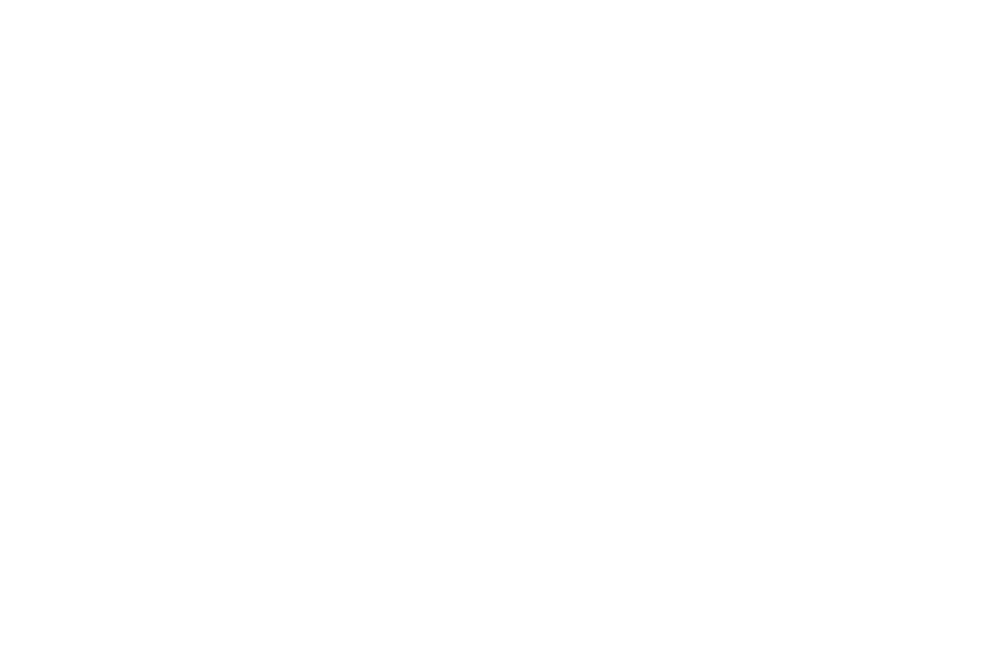 scroll, scrollTop: 0, scrollLeft: 0, axis: both 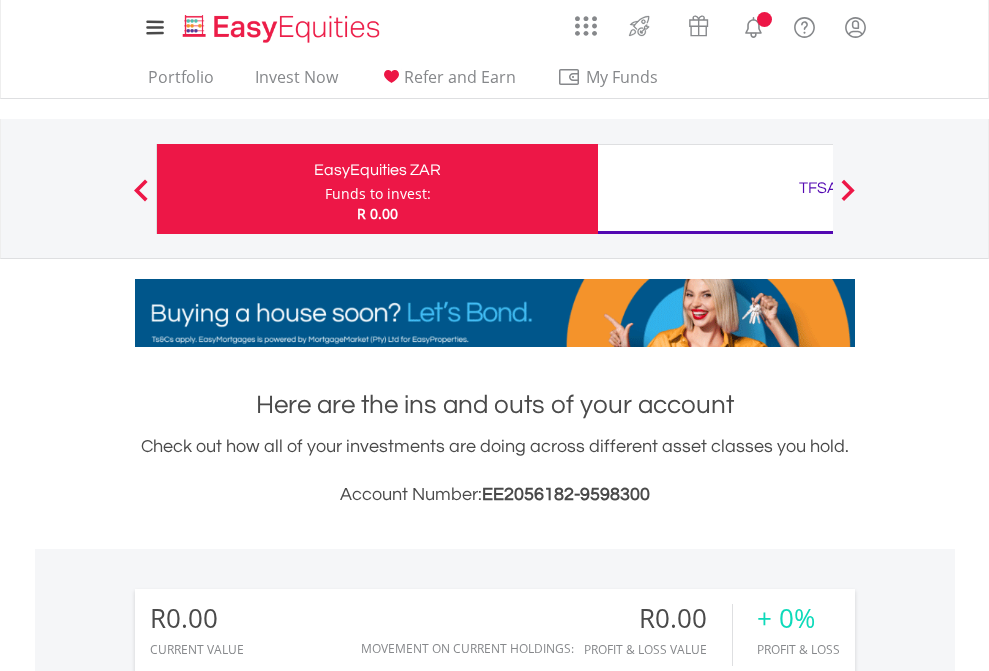 click on "Funds to invest:" at bounding box center (378, 194) 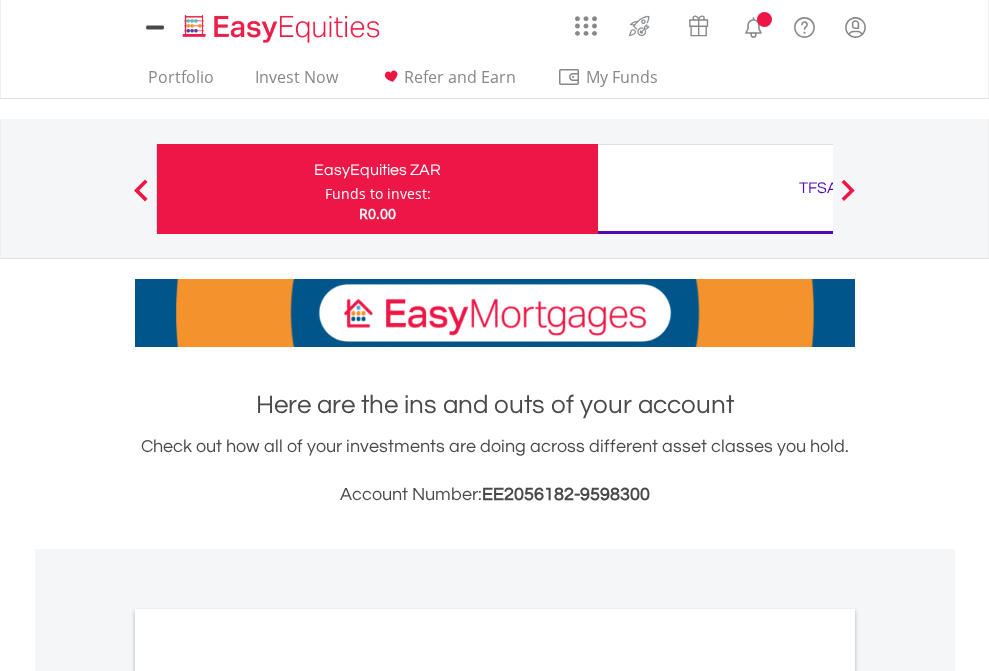 scroll, scrollTop: 0, scrollLeft: 0, axis: both 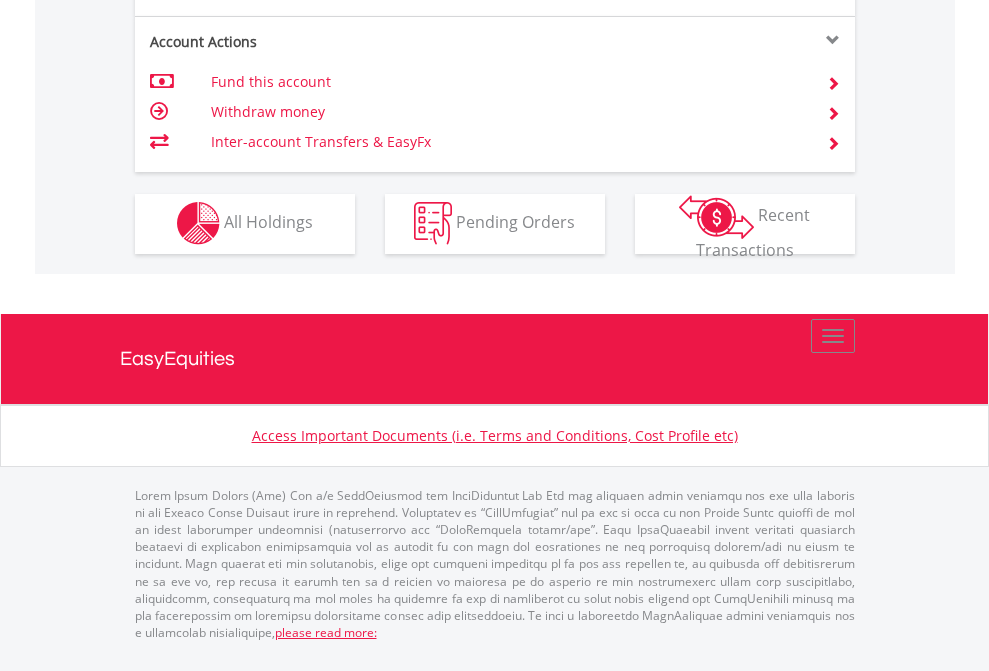 click on "Investment types" at bounding box center [706, -353] 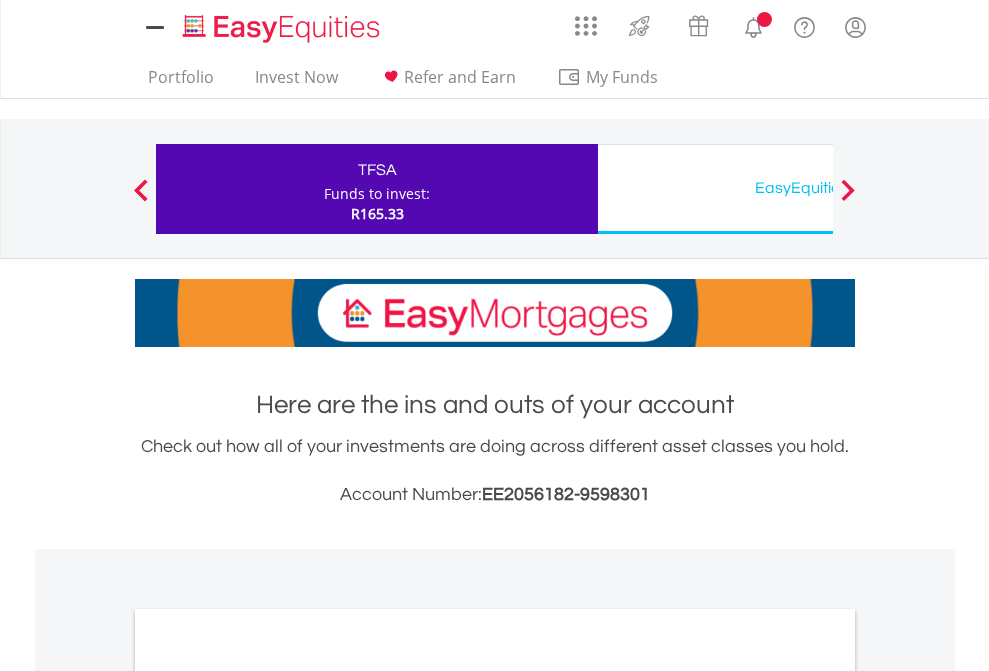 scroll, scrollTop: 0, scrollLeft: 0, axis: both 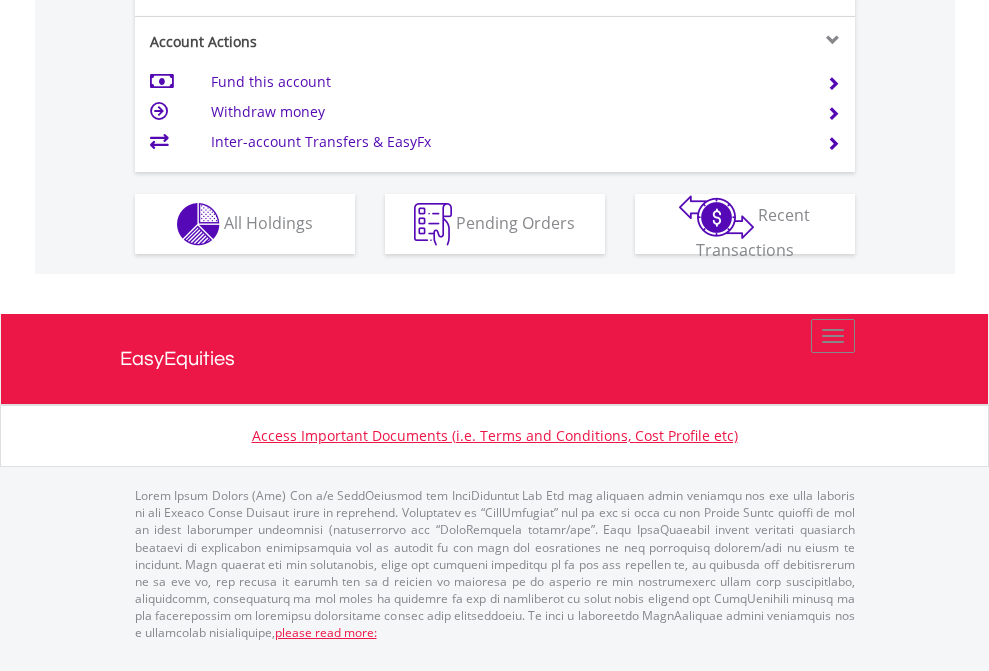 click on "Investment types" at bounding box center [706, -337] 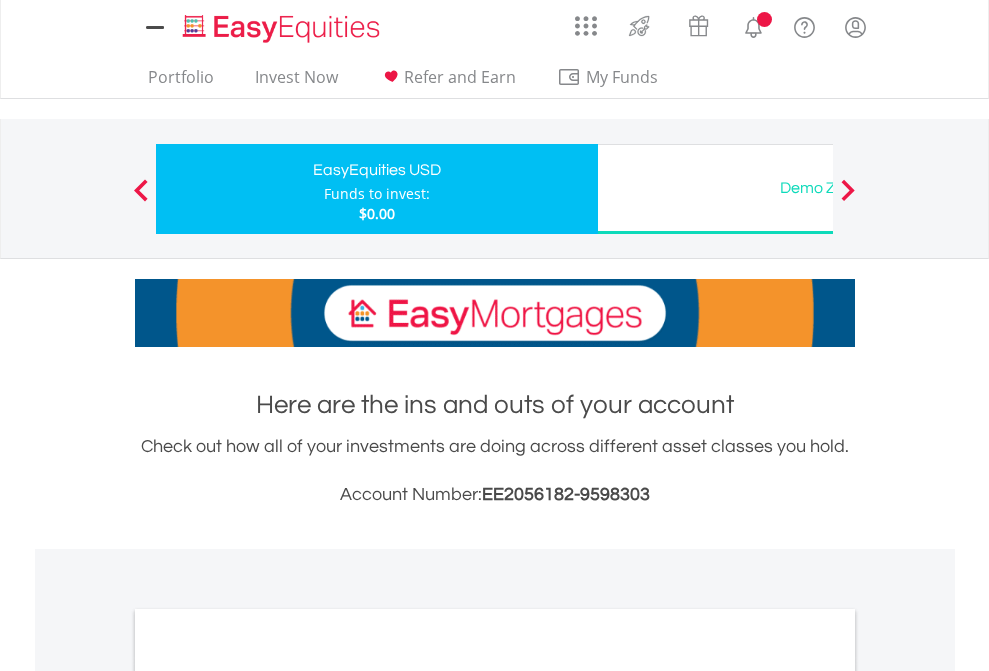 scroll, scrollTop: 0, scrollLeft: 0, axis: both 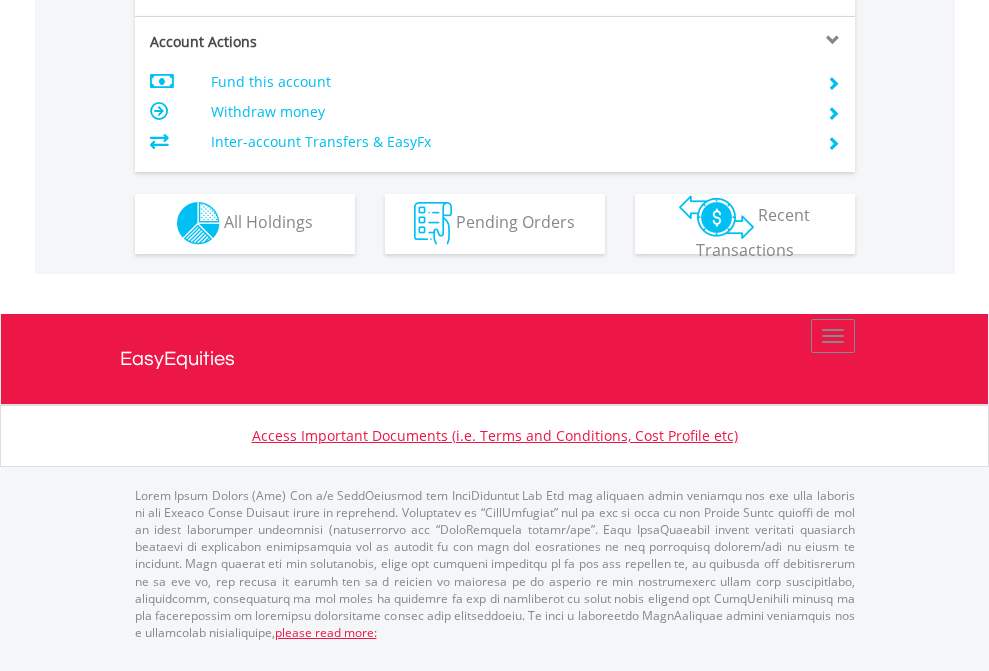 click on "Investment types" at bounding box center [706, -353] 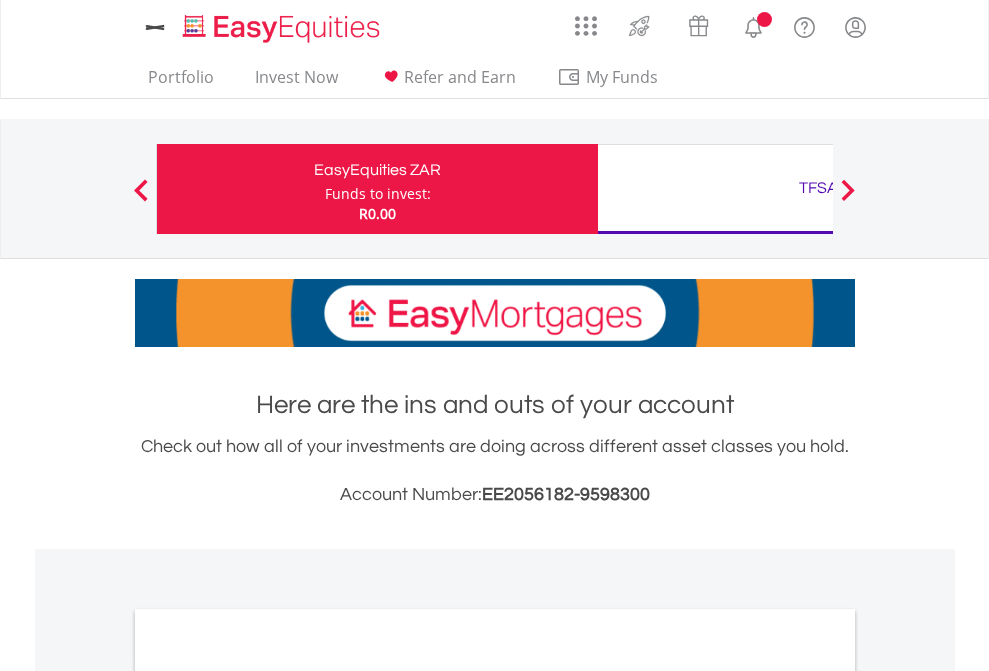 scroll, scrollTop: 0, scrollLeft: 0, axis: both 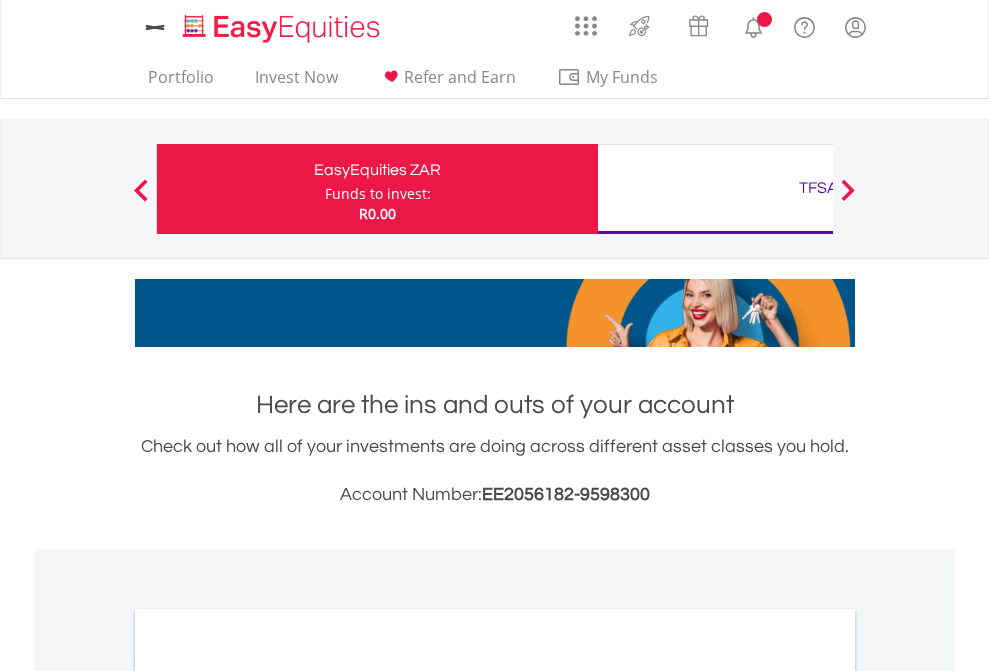 click on "All Holdings" at bounding box center (268, 1096) 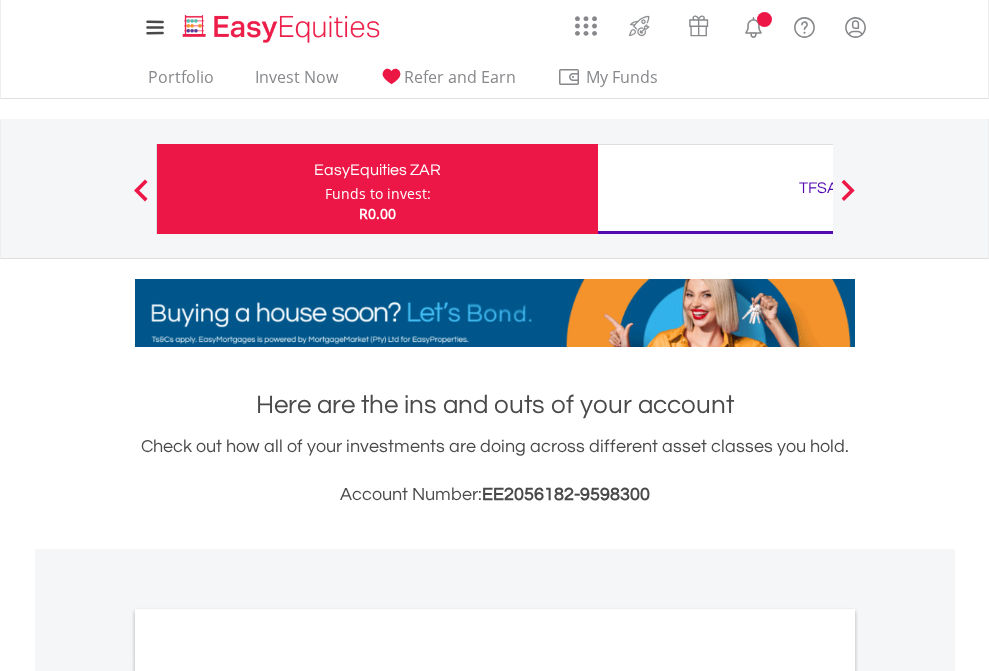 scroll, scrollTop: 1202, scrollLeft: 0, axis: vertical 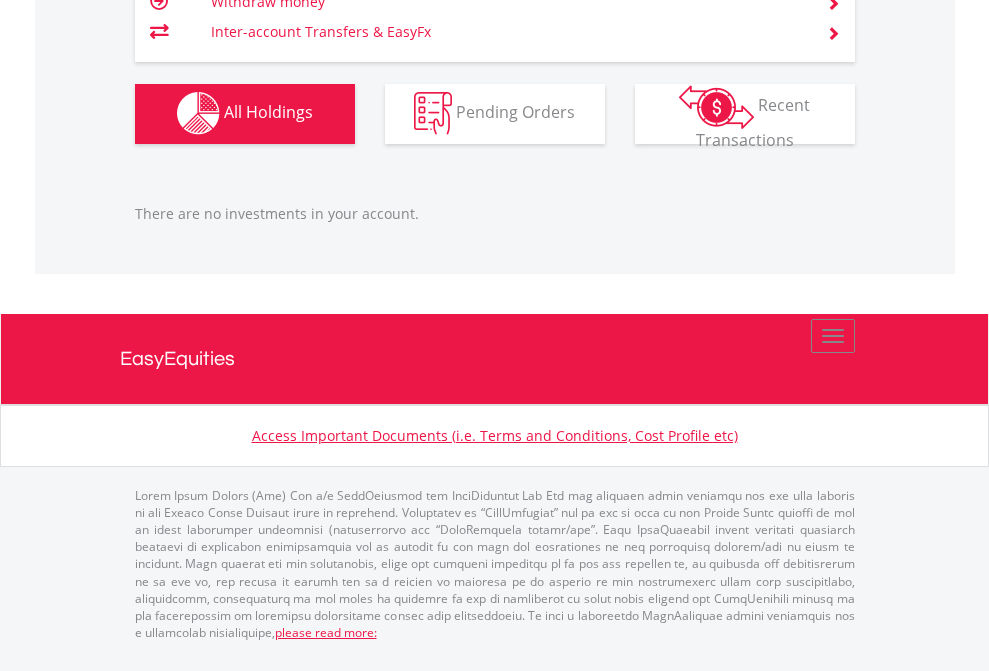 click on "TFSA" at bounding box center (818, -1142) 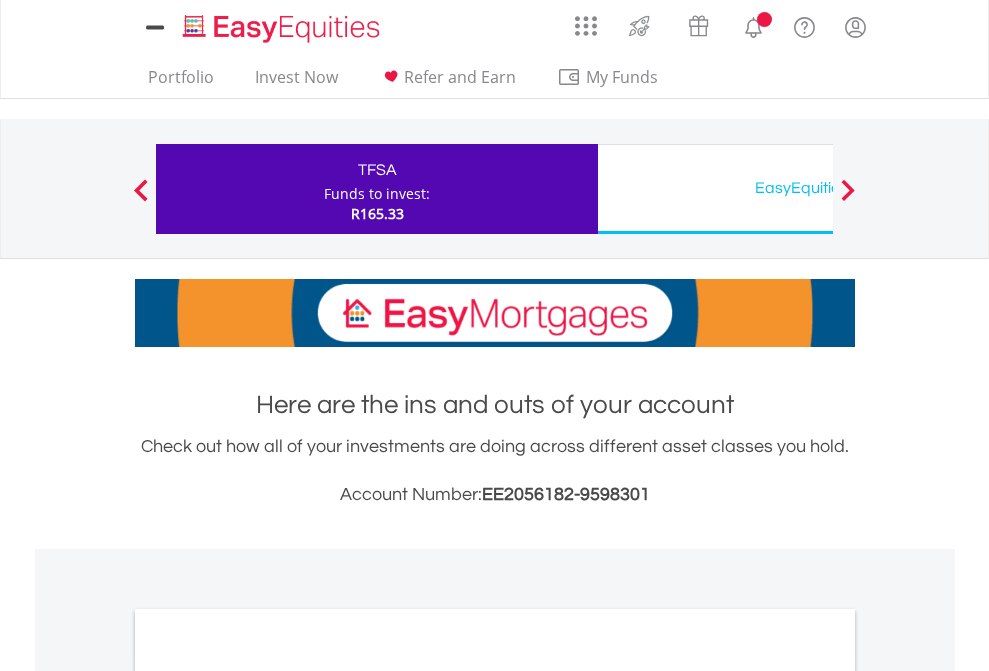 scroll, scrollTop: 0, scrollLeft: 0, axis: both 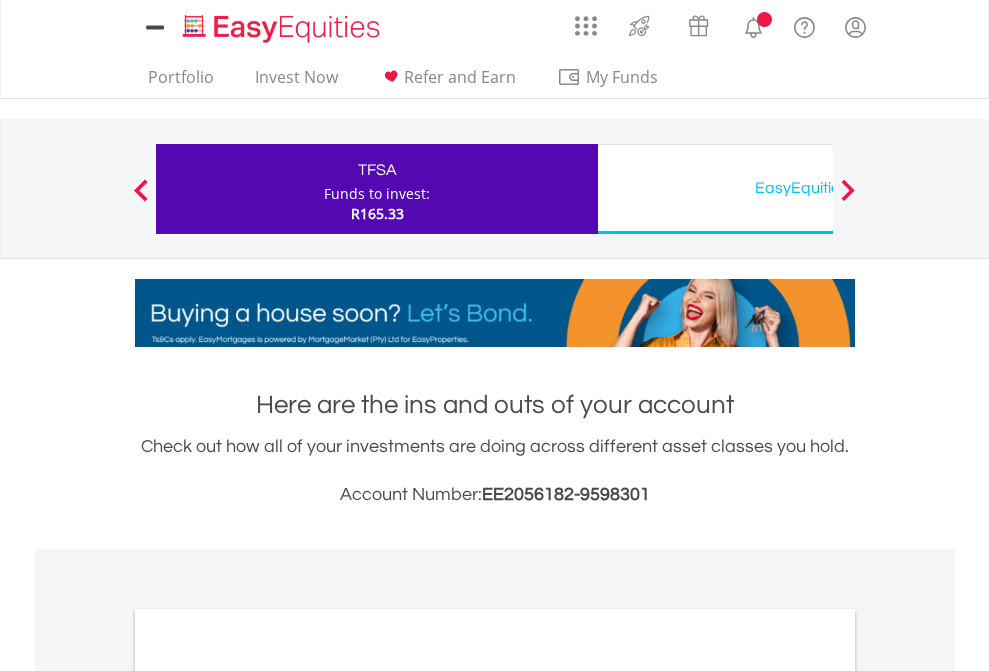 click on "All Holdings" at bounding box center [268, 1096] 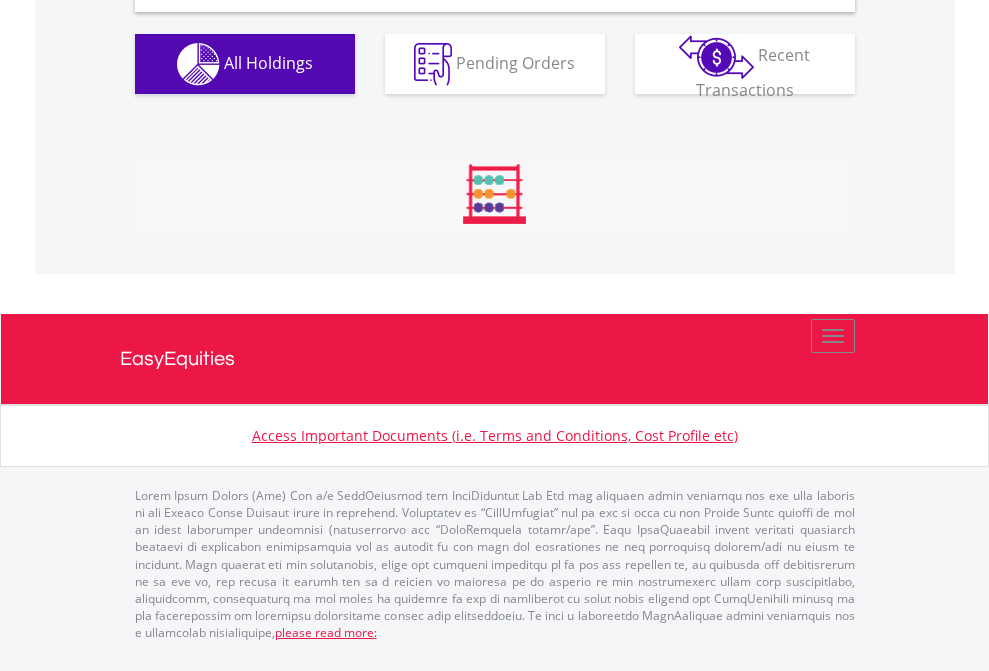 scroll, scrollTop: 1933, scrollLeft: 0, axis: vertical 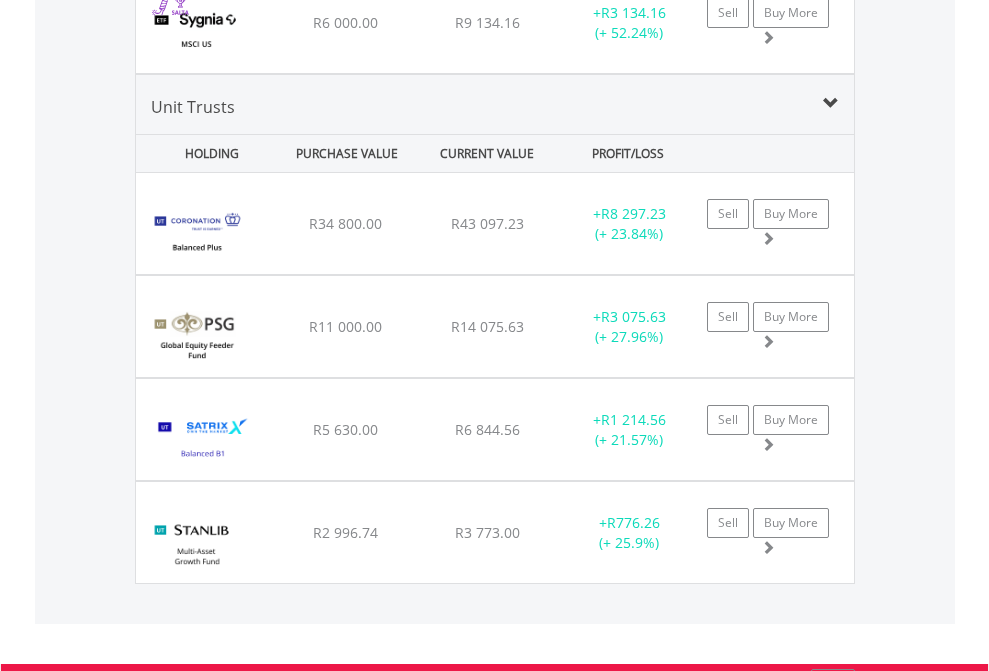 click on "EasyEquities USD" at bounding box center [818, -1745] 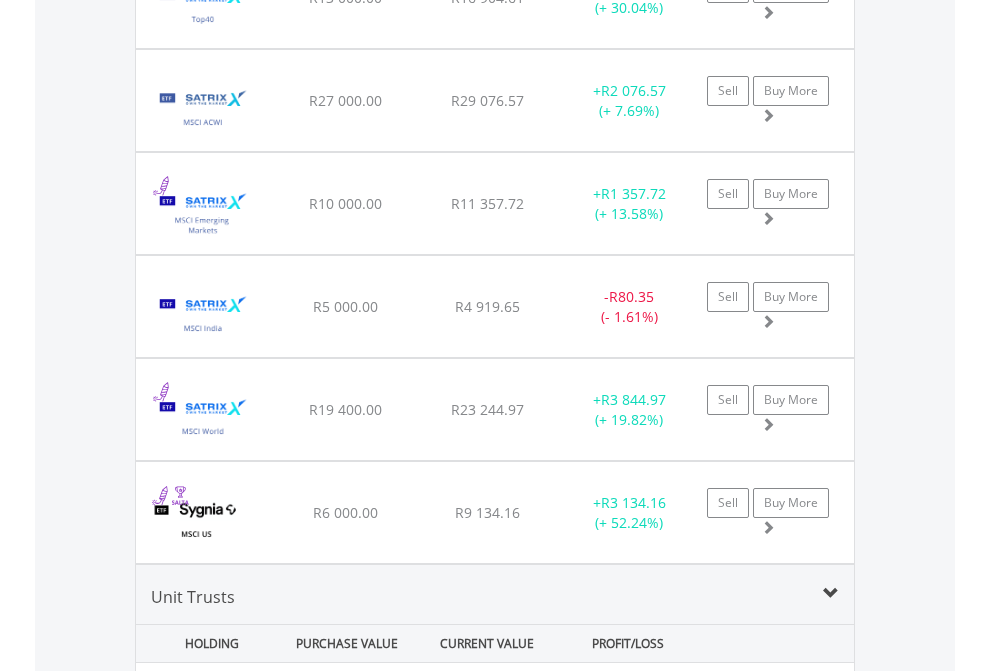 scroll, scrollTop: 144, scrollLeft: 0, axis: vertical 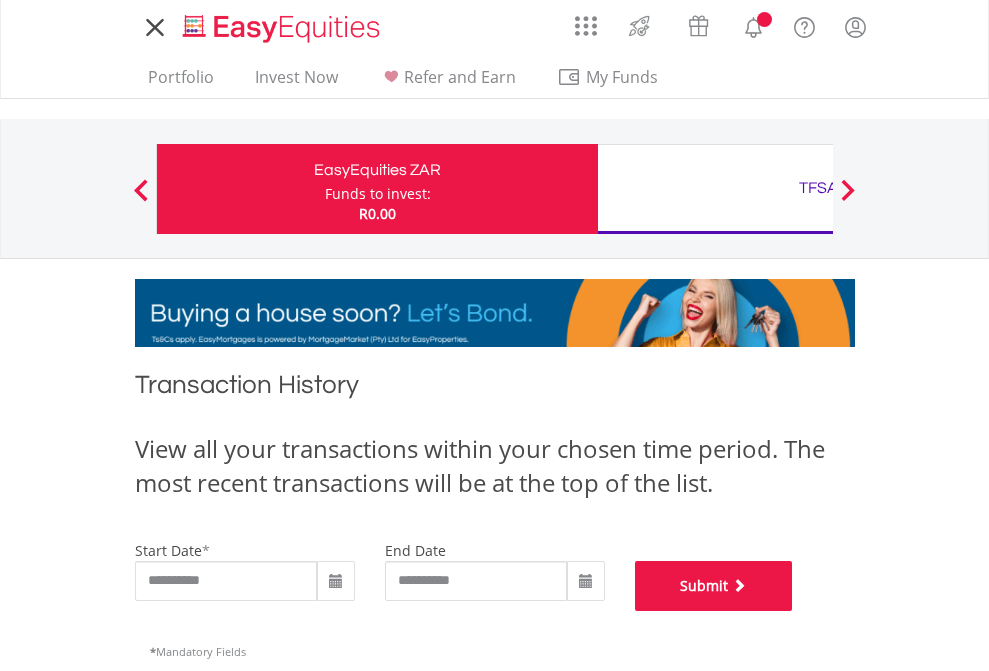 click on "Submit" at bounding box center [714, 586] 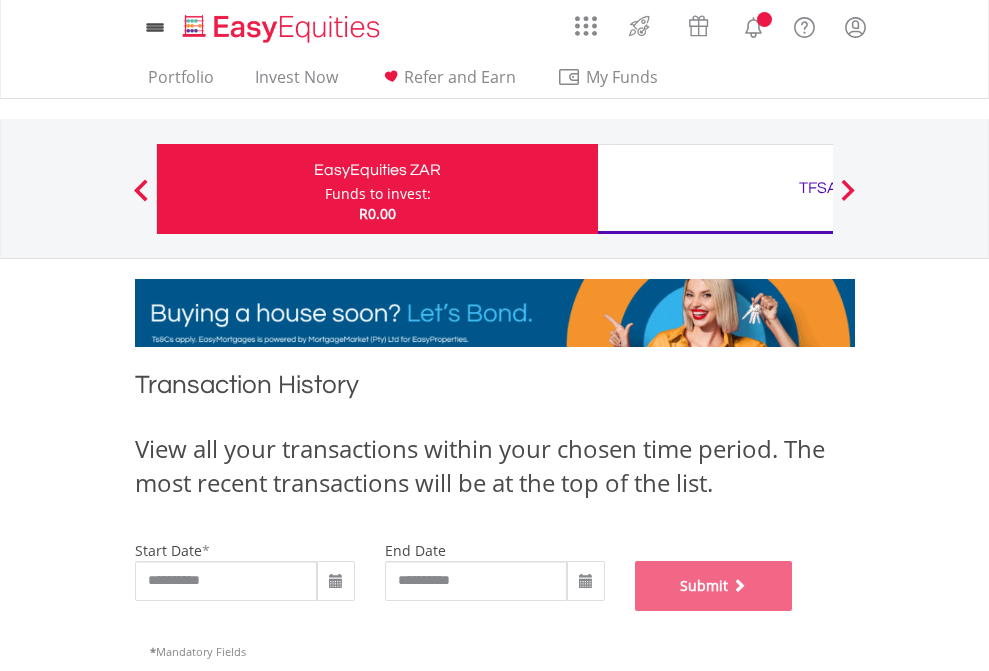 scroll, scrollTop: 811, scrollLeft: 0, axis: vertical 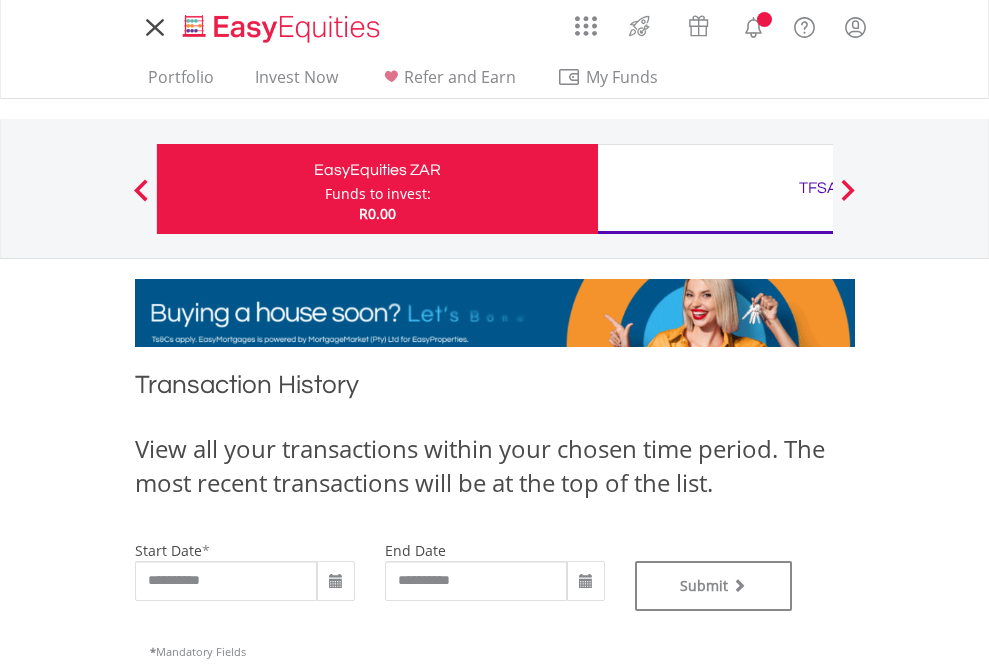 click on "TFSA" at bounding box center [818, 188] 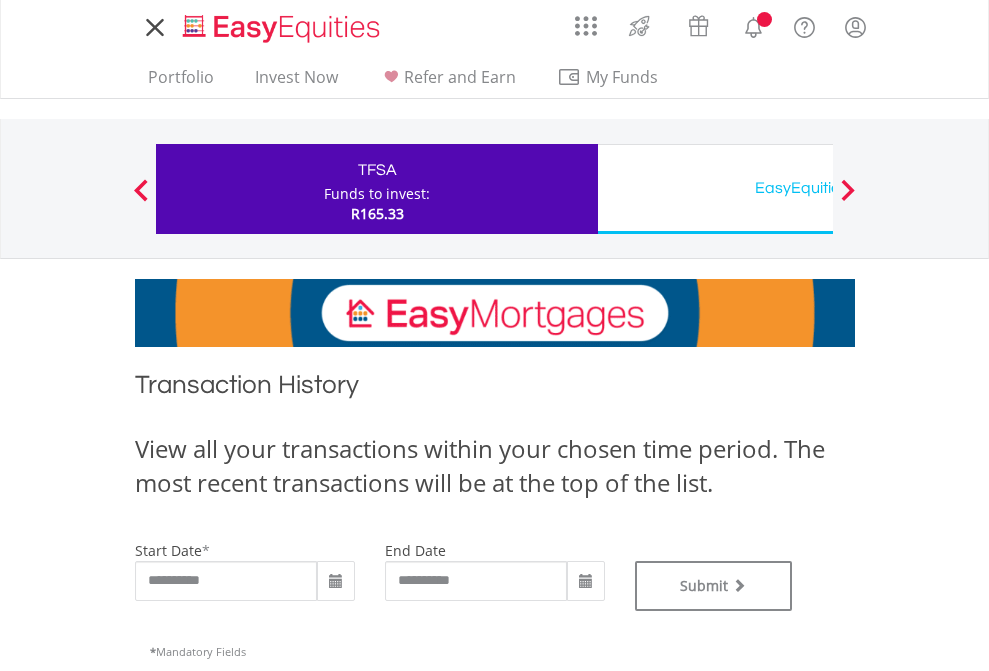 scroll, scrollTop: 0, scrollLeft: 0, axis: both 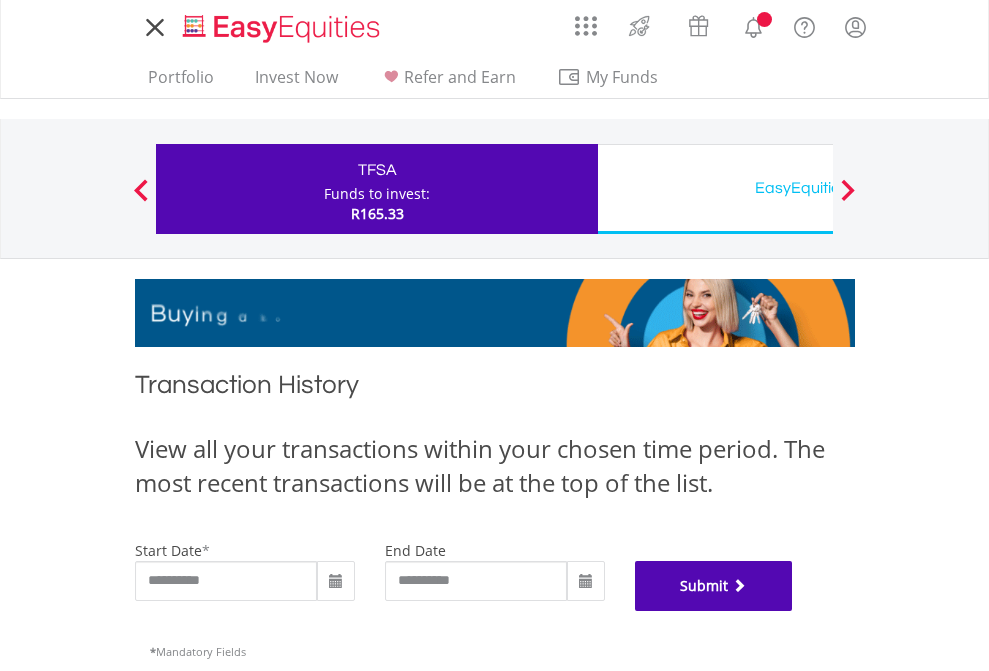click on "Submit" at bounding box center [714, 586] 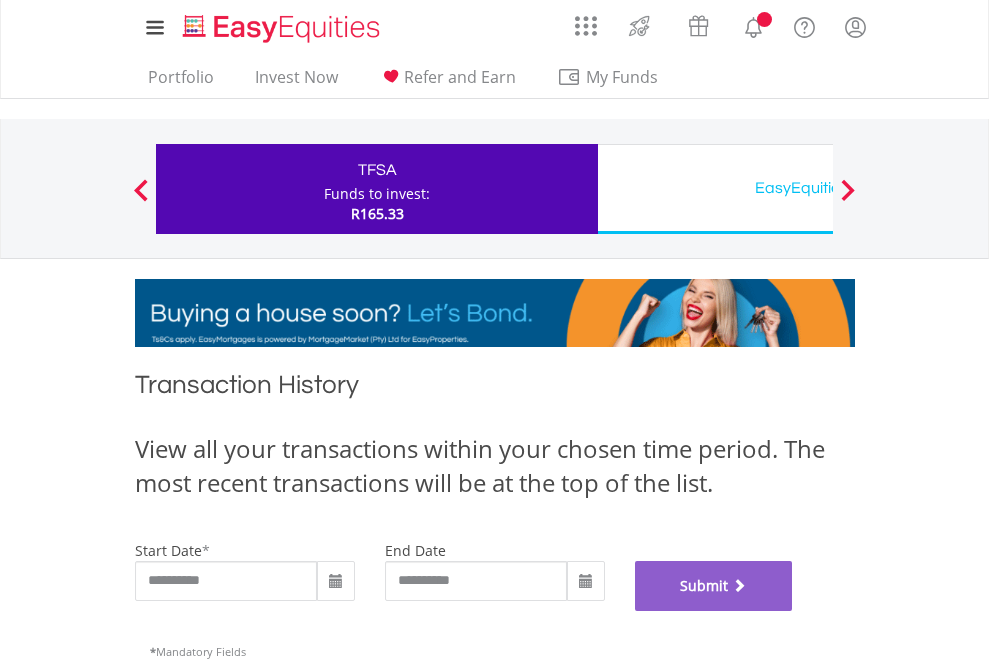 scroll, scrollTop: 811, scrollLeft: 0, axis: vertical 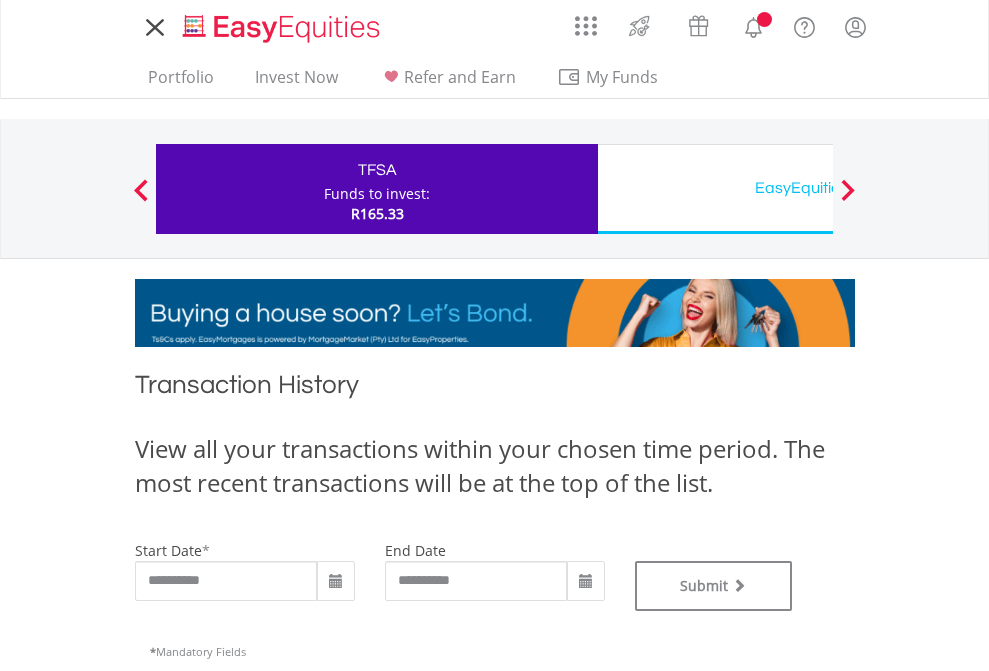 click on "EasyEquities USD" at bounding box center (818, 188) 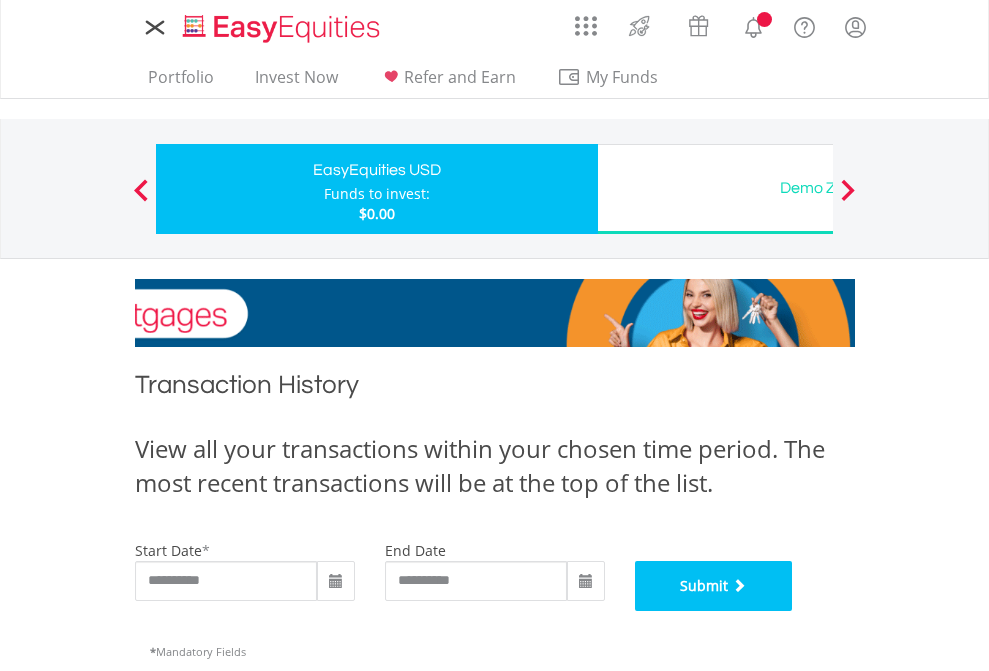 click on "Submit" at bounding box center [714, 586] 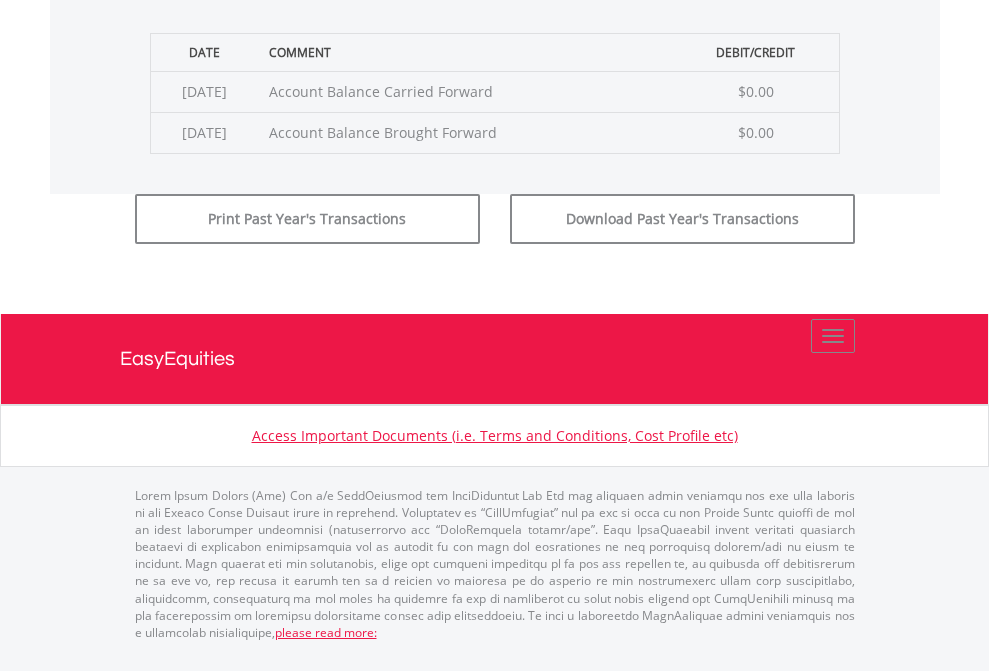 scroll, scrollTop: 811, scrollLeft: 0, axis: vertical 